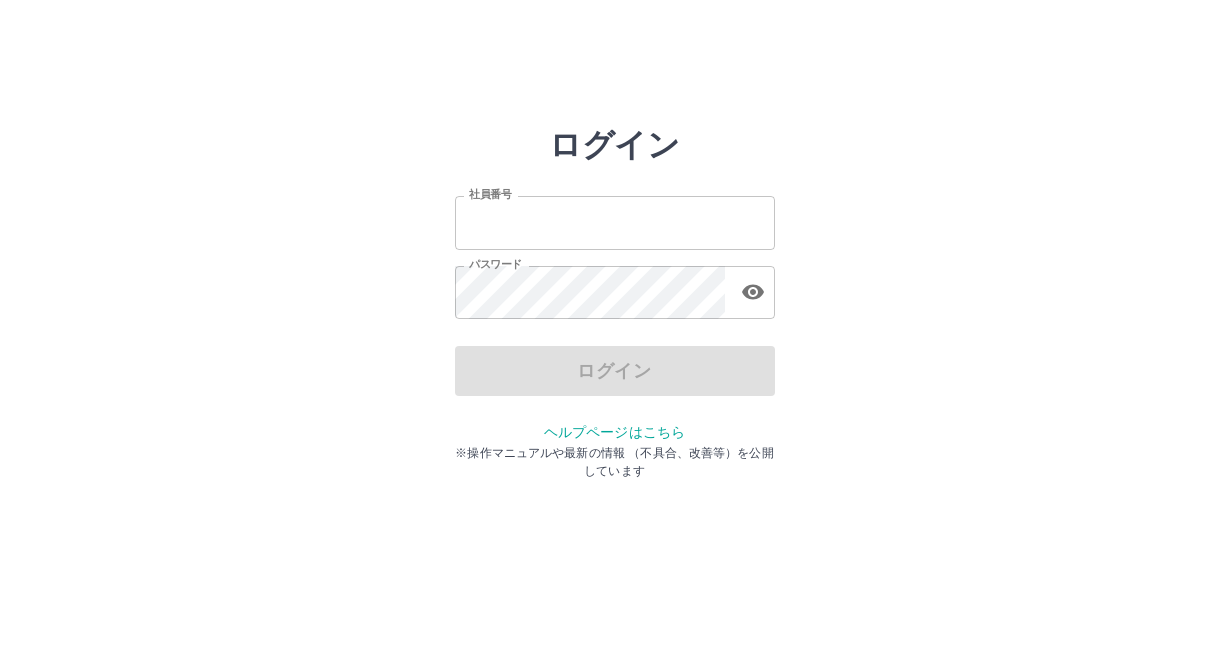 scroll, scrollTop: 0, scrollLeft: 0, axis: both 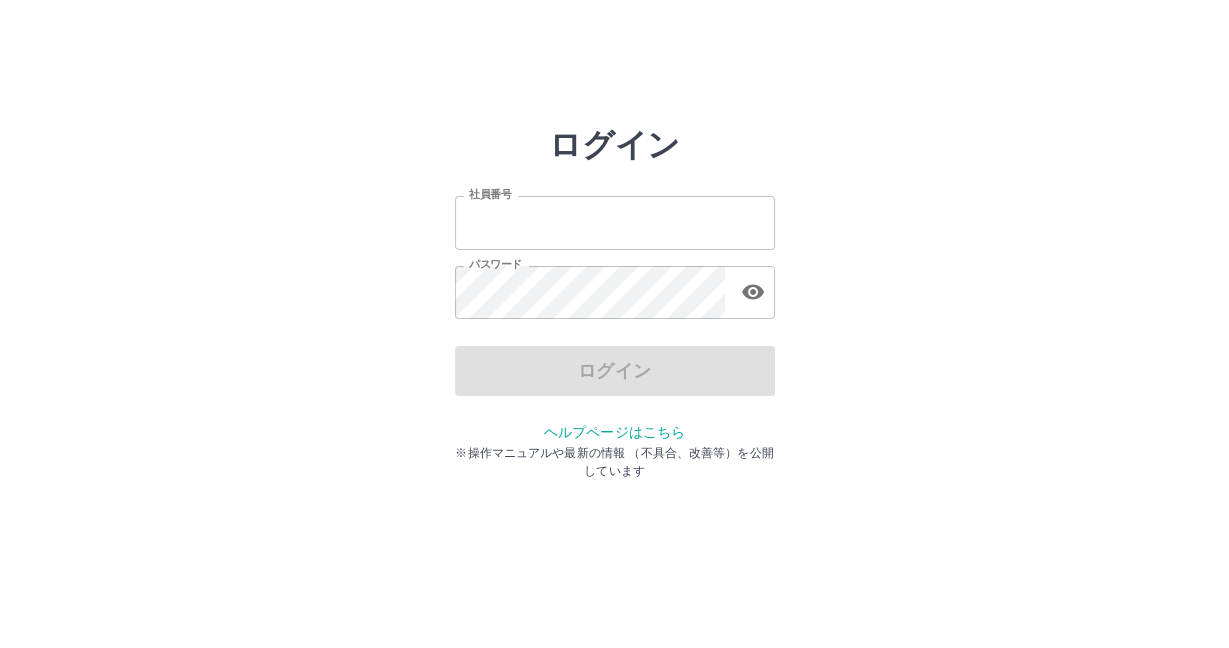 type on "*******" 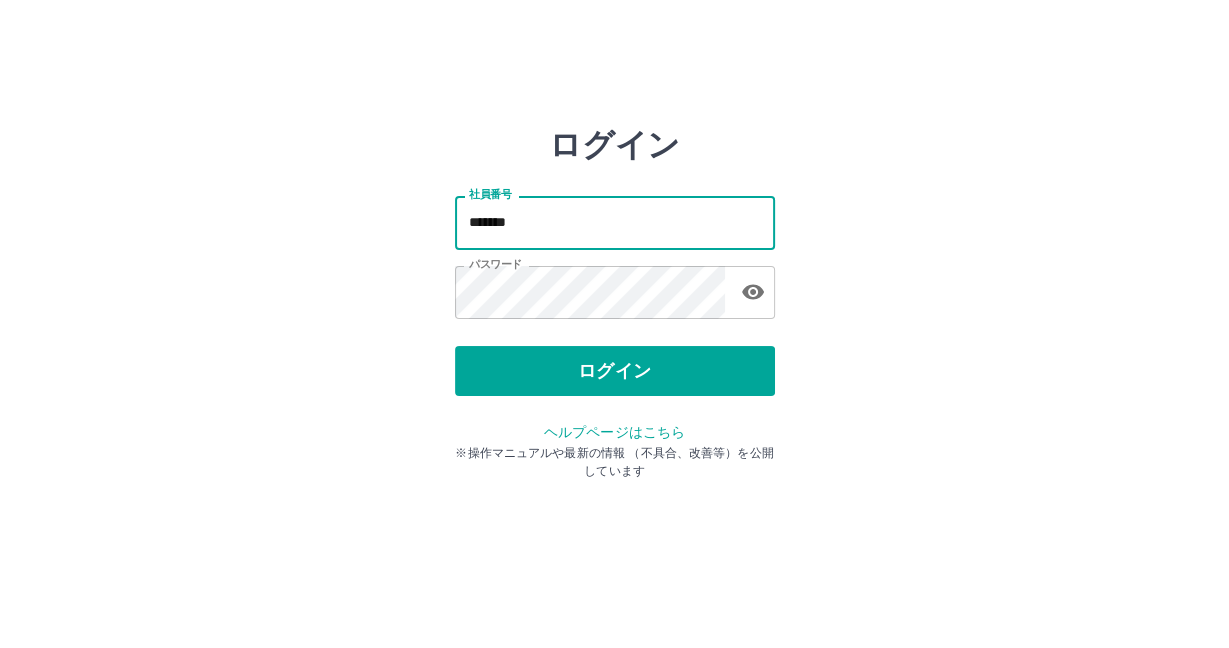 click on "*******" at bounding box center [615, 222] 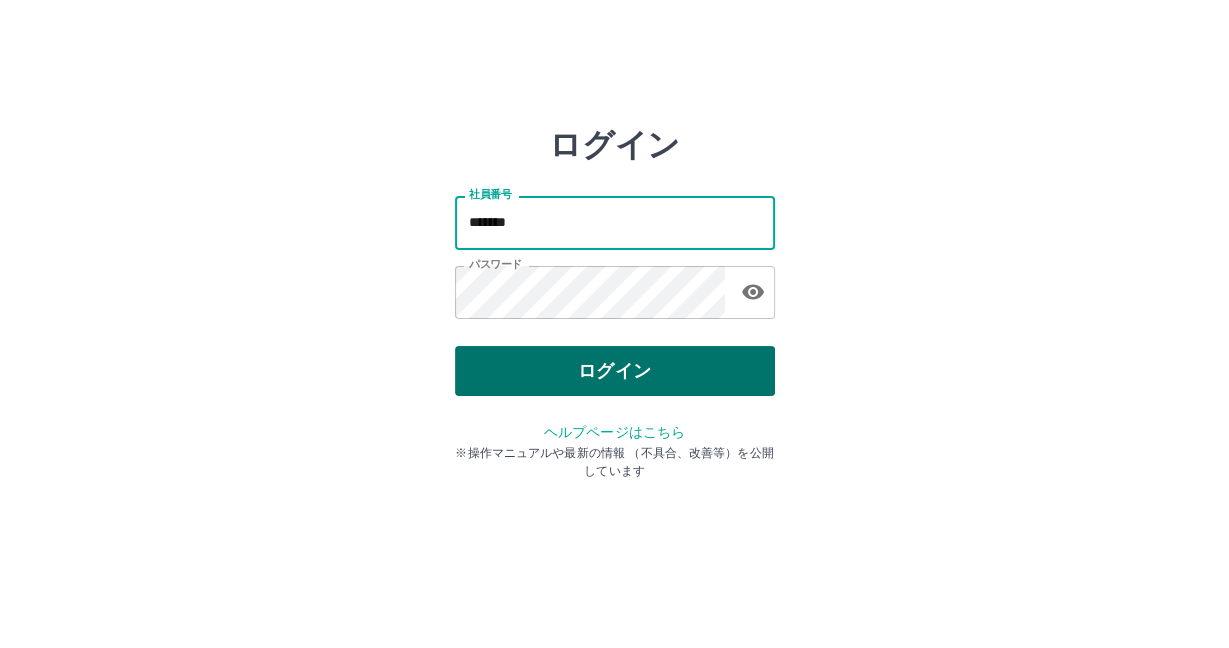 click on "ログイン" at bounding box center (615, 371) 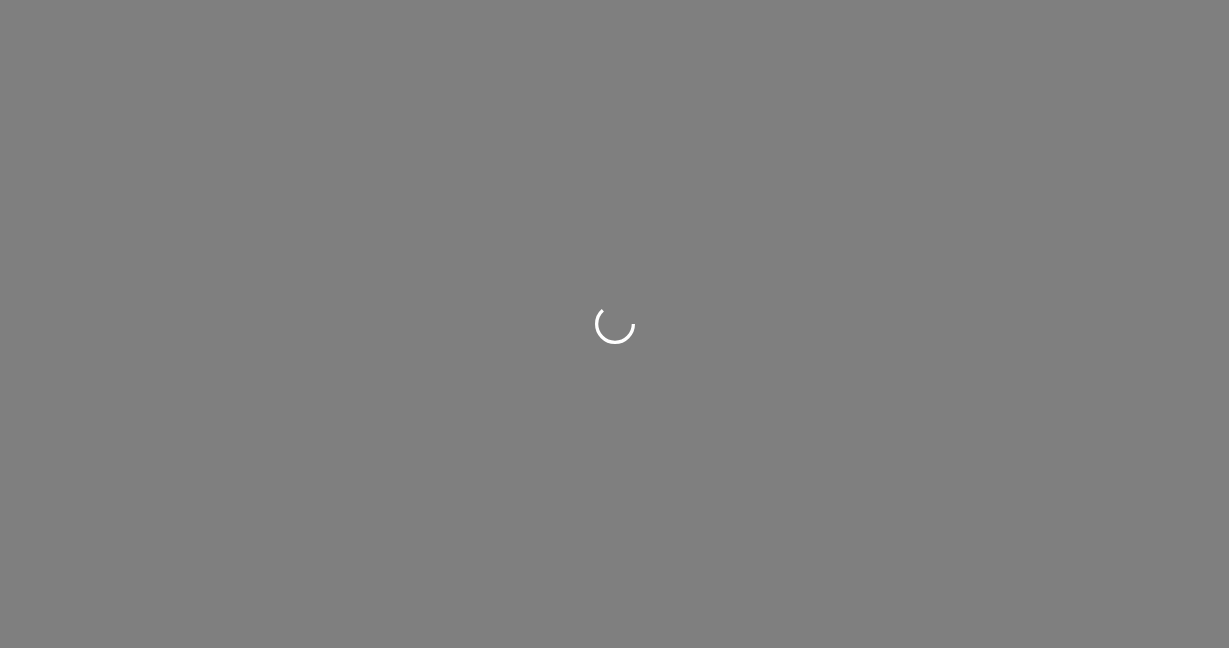 scroll, scrollTop: 0, scrollLeft: 0, axis: both 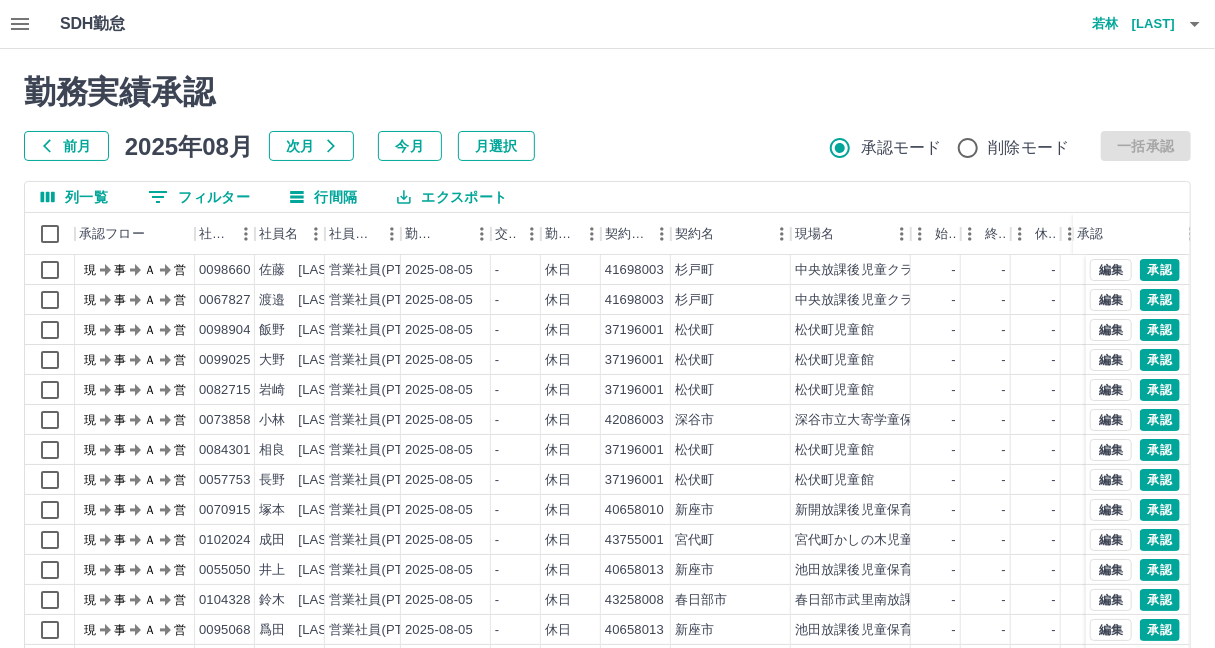 click on "前月" at bounding box center (66, 146) 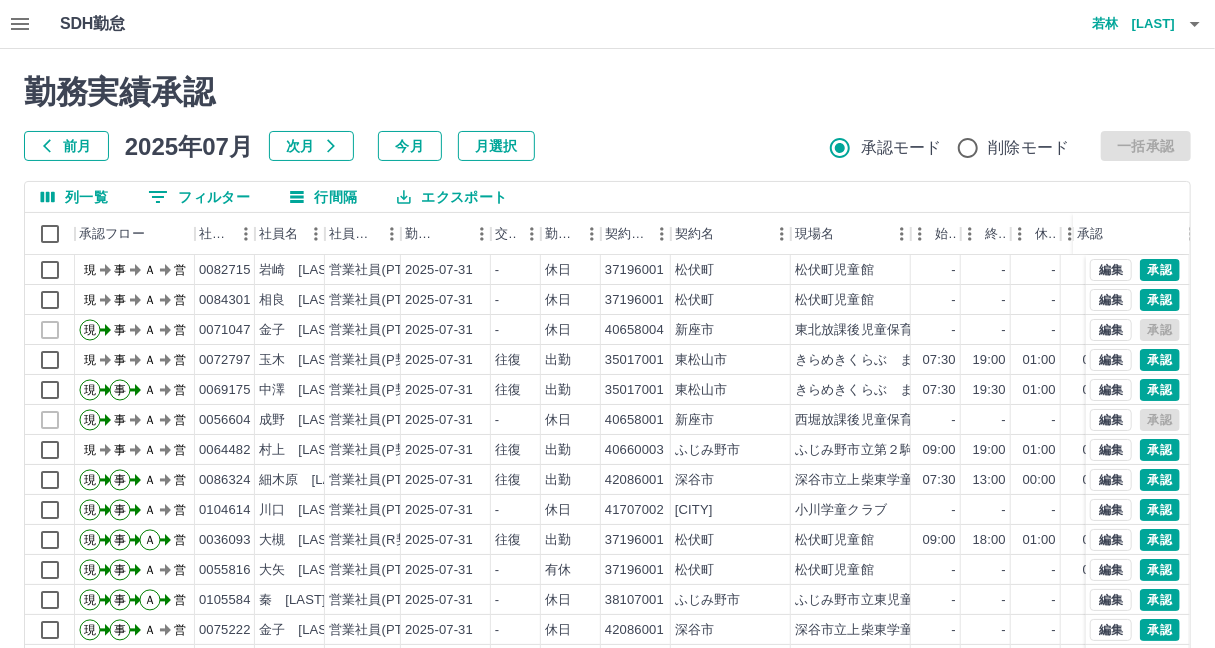 click on "0 フィルター" at bounding box center (199, 197) 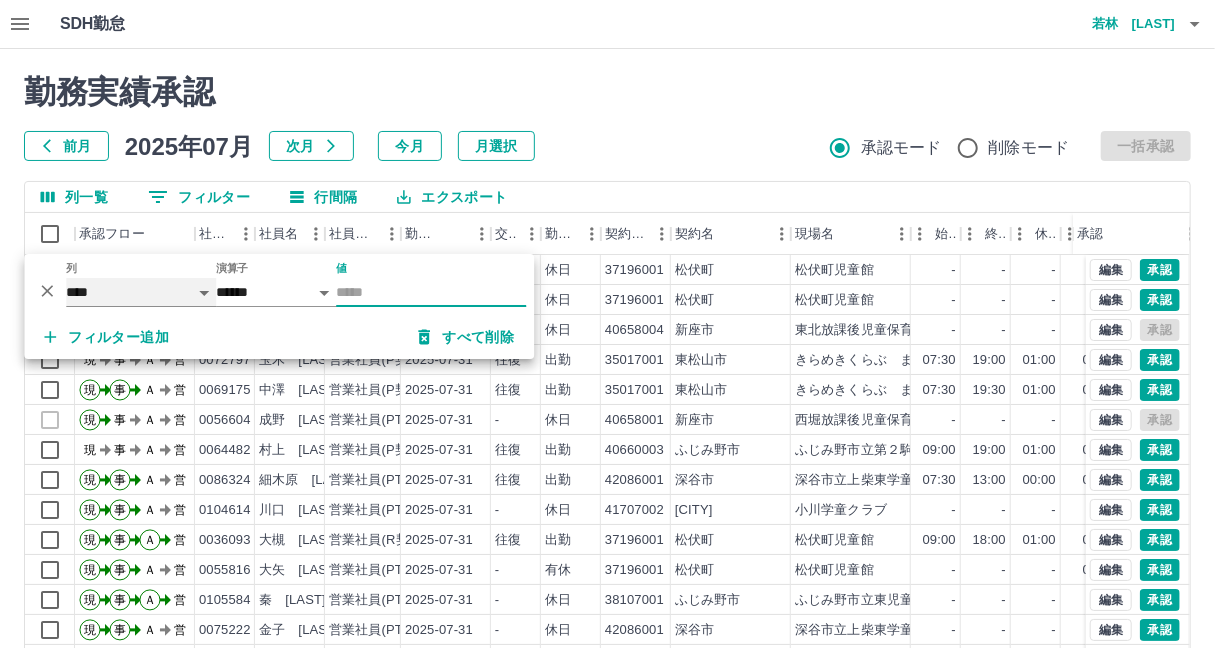 click on "**** *** **** *** *** **** ***** *** *** ** ** ** **** **** **** ** ** *** **** *****" at bounding box center [141, 292] 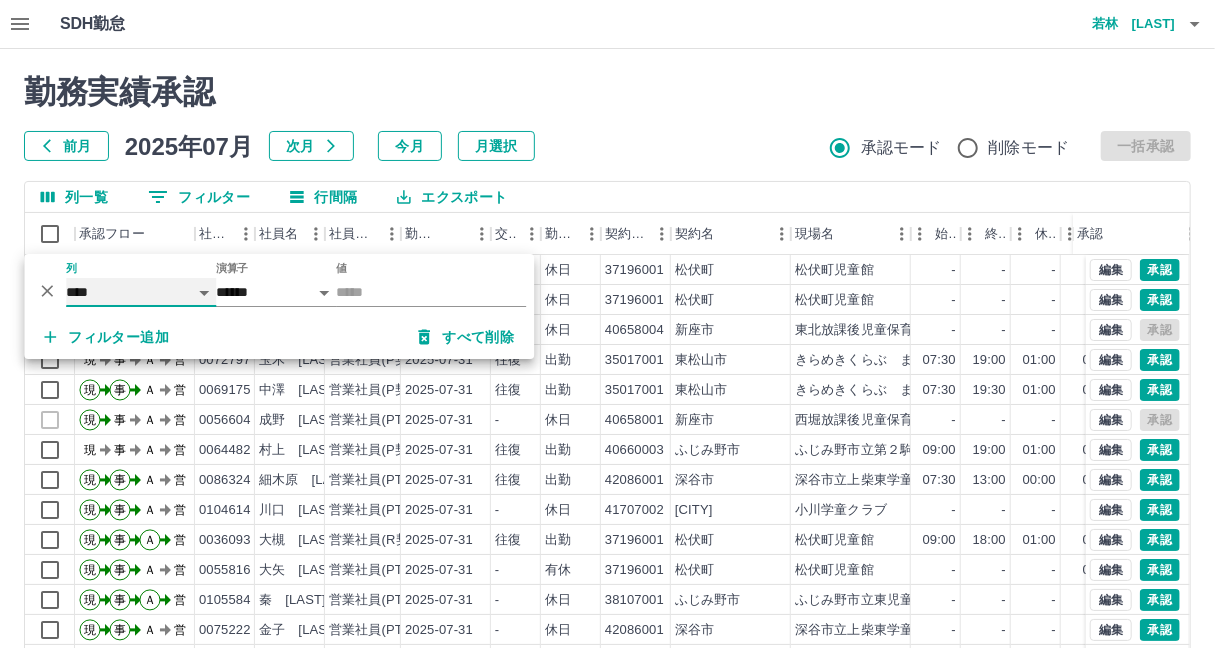 click on "**** *** **** *** *** **** ***** *** *** ** ** ** **** **** **** ** ** *** **** *****" at bounding box center [141, 292] 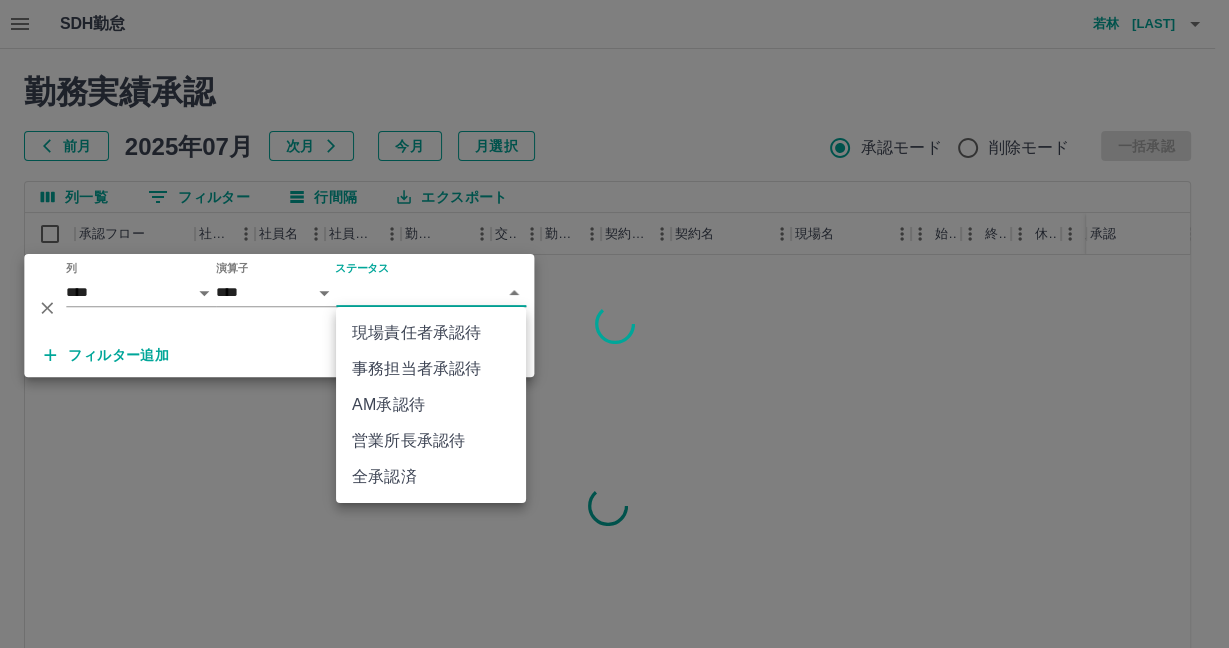 click on "SDH勤怠 若林　理恵 勤務実績承認 前月 2025年07月 次月 今月 月選択 承認モード 削除モード 一括承認 列一覧 0 フィルター 行間隔 エクスポート 承認フロー 社員番号 社員名 社員区分 勤務日 交通費 勤務区分 契約コード 契約名 現場名 始業 終業 休憩 所定開始 所定終業 所定休憩 拘束 勤務 承認 ページあたりの行数: 20 ** 1～20 / 33270 SDH勤怠 *** ** 列 **** *** **** *** *** **** ***** *** *** ** ** ** **** **** **** ** ** *** **** ***** 演算子 **** ****** ステータス ​ ********* フィルター追加 すべて削除 現場責任者承認待 事務担当者承認待 AM承認待 営業所長承認待 全承認済" at bounding box center [614, 422] 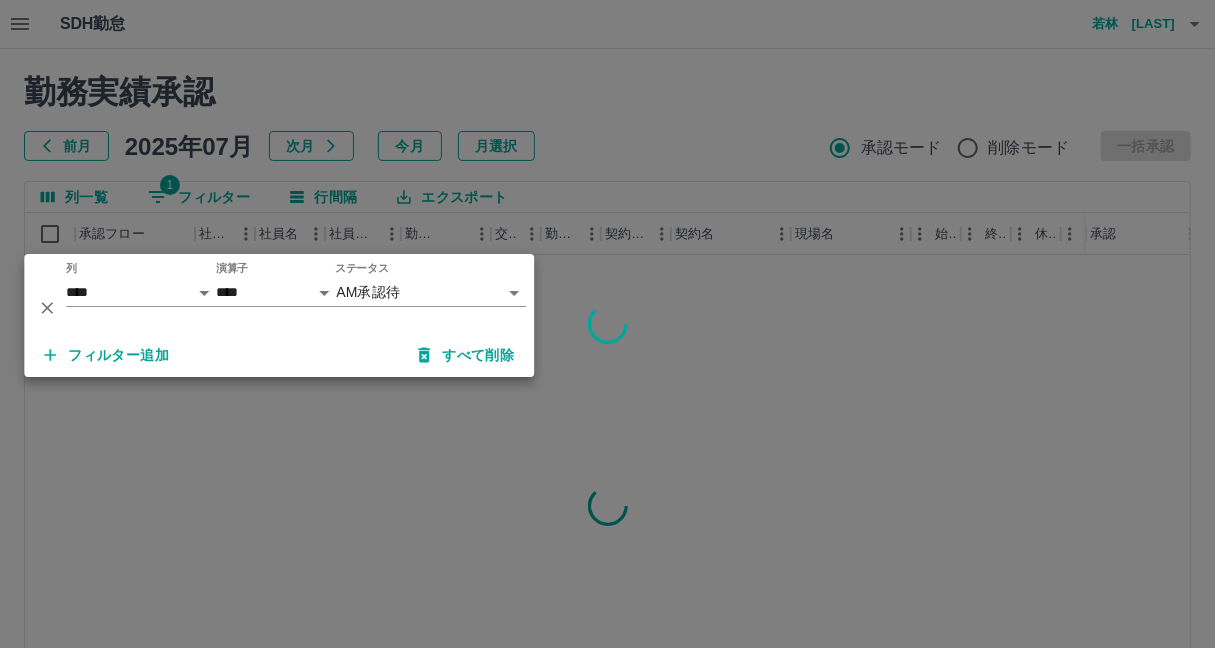 click on "フィルター追加" at bounding box center [106, 355] 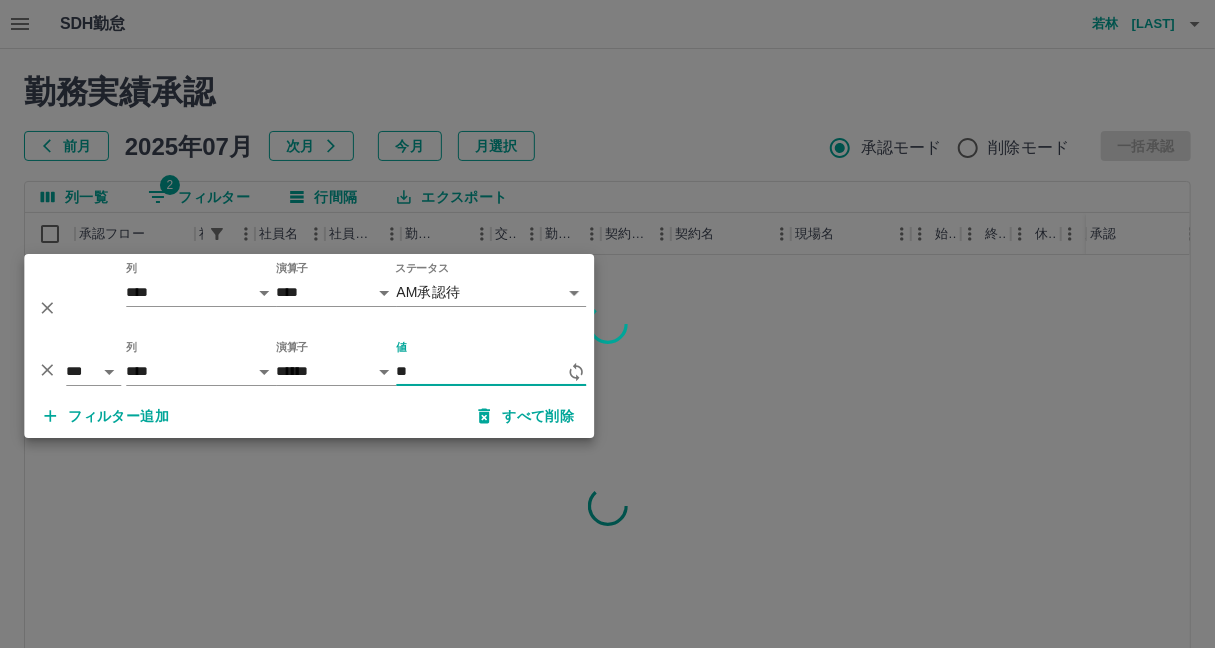type on "*" 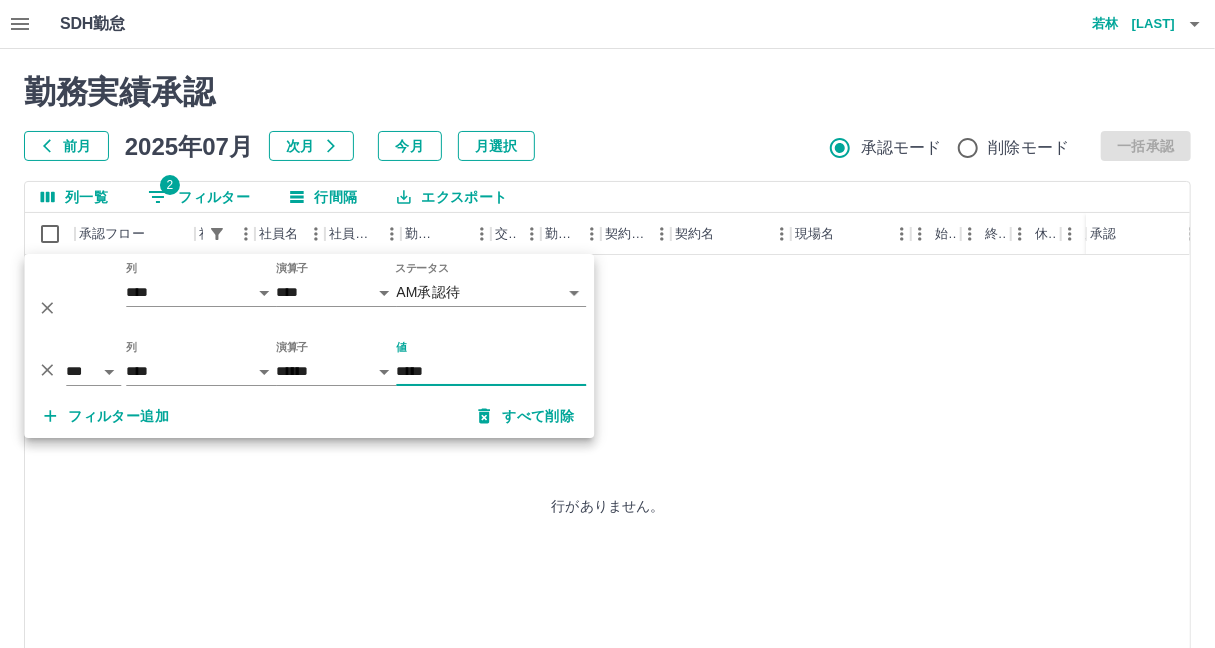 type on "*****" 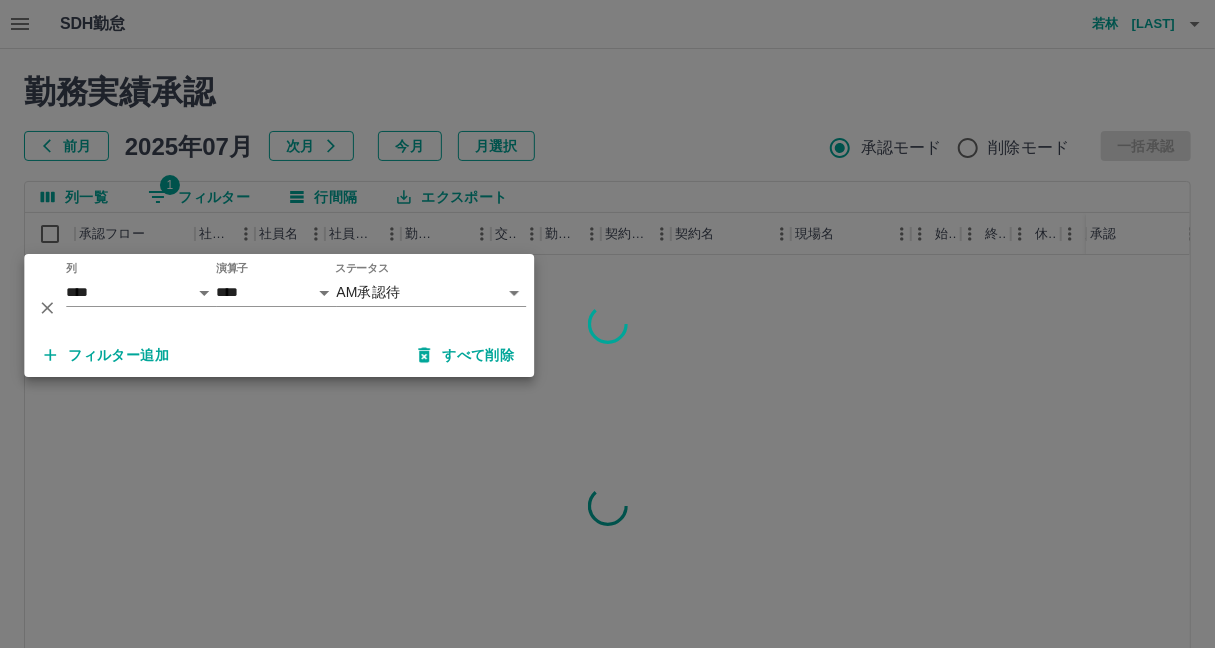 click on "**********" at bounding box center (607, 422) 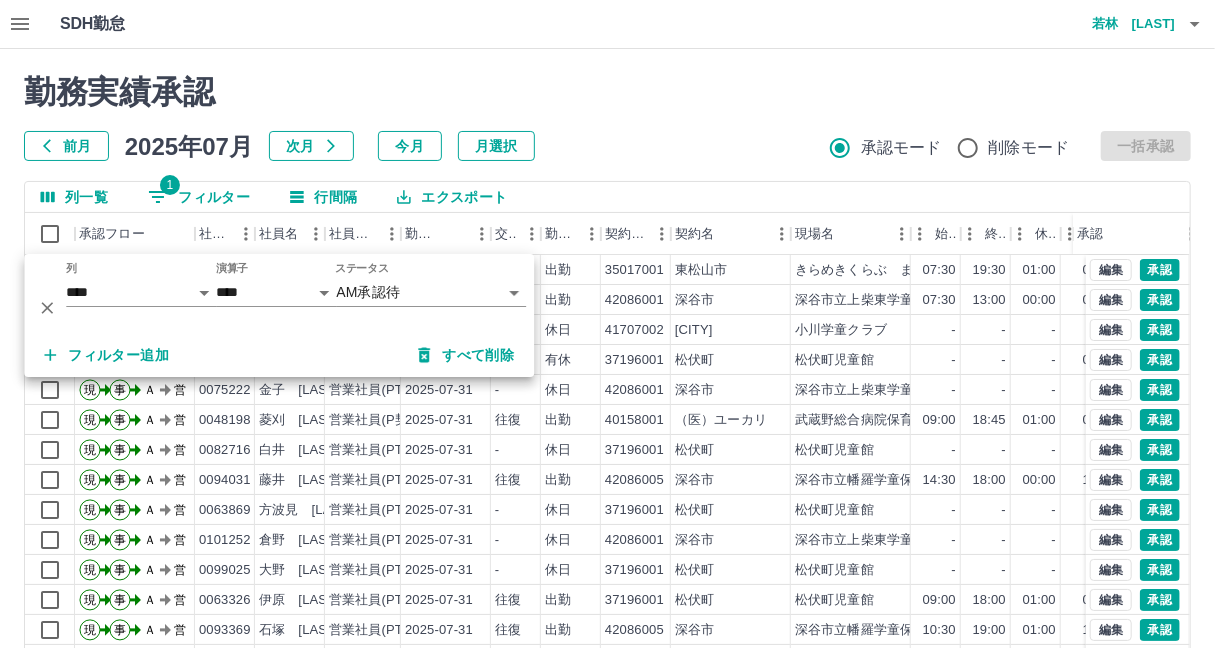 click on "フィルター追加" at bounding box center [106, 355] 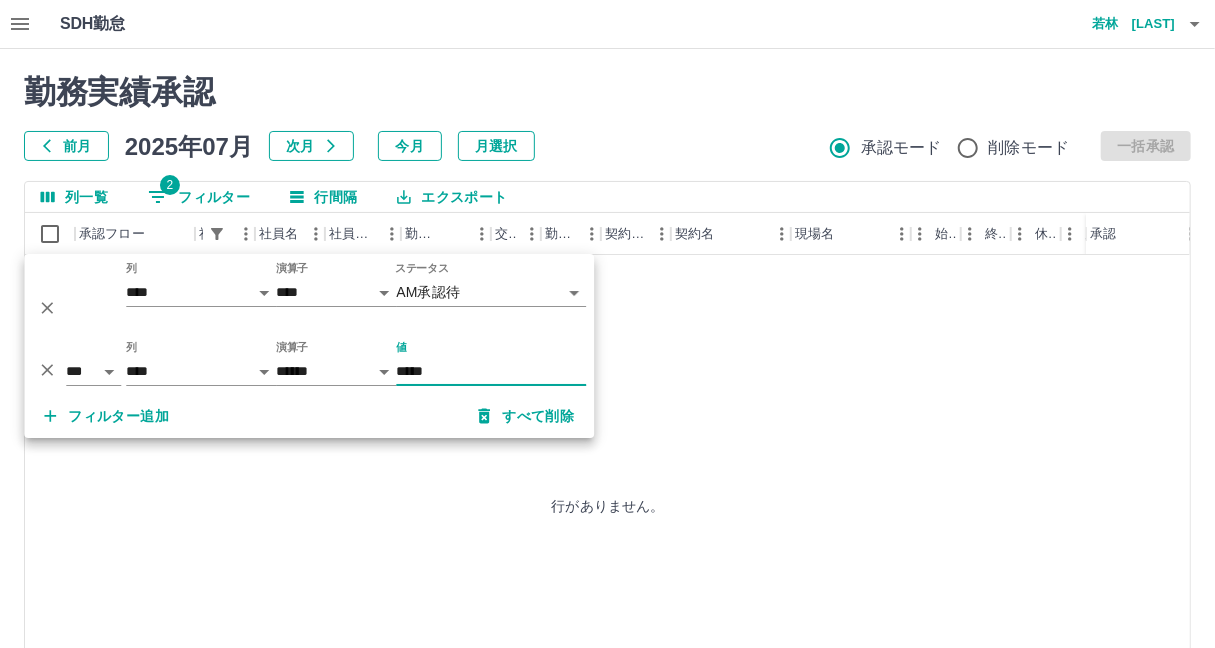 type on "*****" 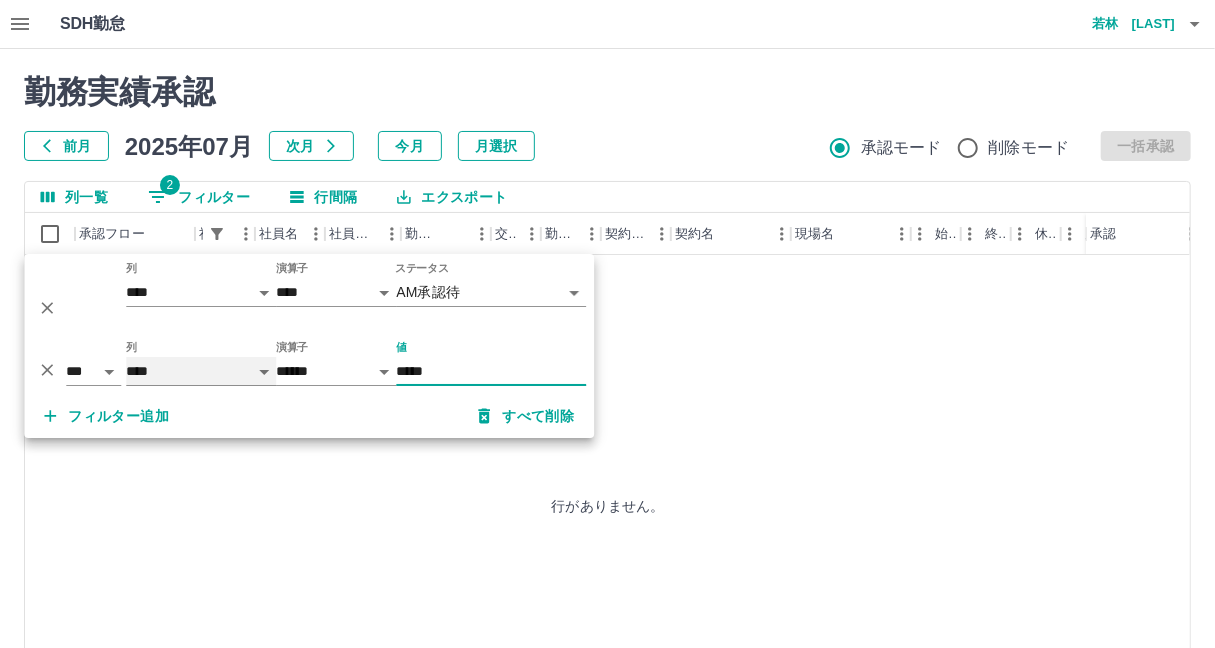 click on "**** *** **** *** *** **** ***** *** *** ** ** ** **** **** **** ** ** *** **** *****" at bounding box center (201, 371) 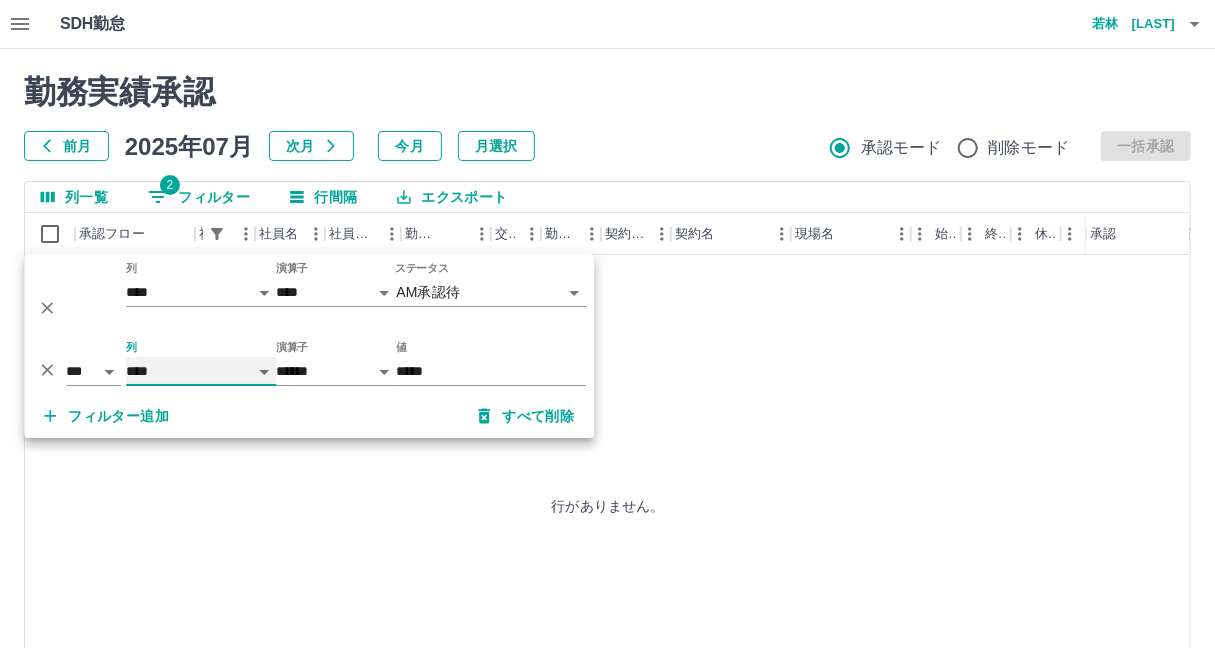 click on "**** *** **** *** *** **** ***** *** *** ** ** ** **** **** **** ** ** *** **** *****" at bounding box center (201, 371) 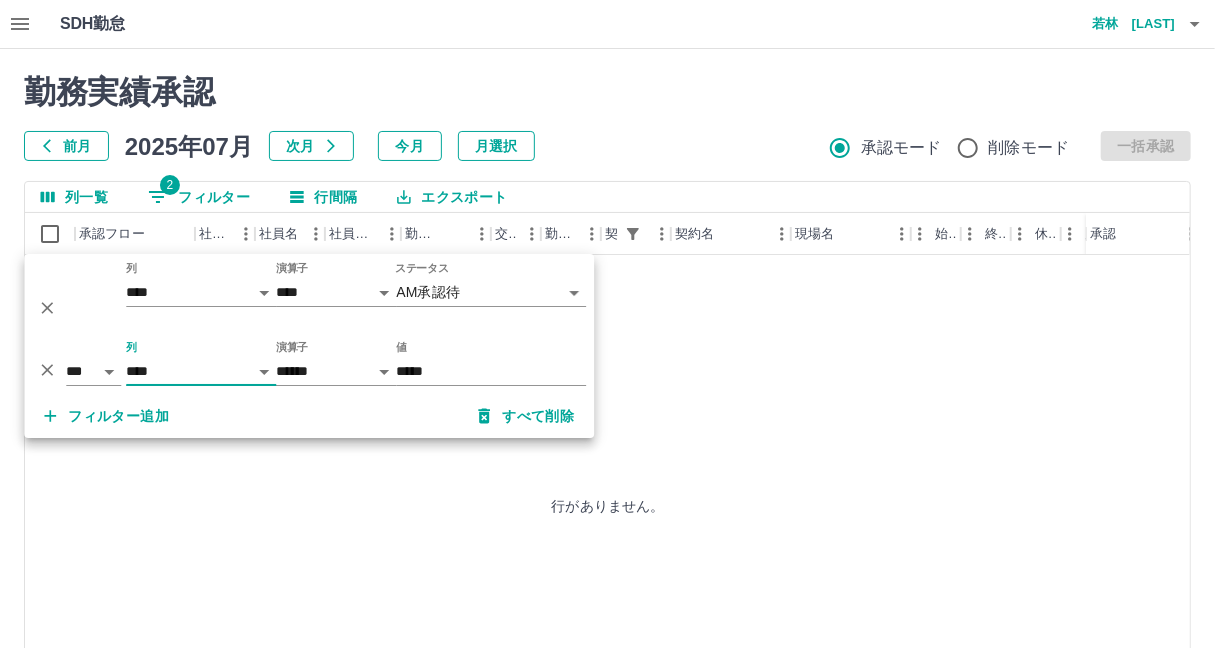click on "若林　理恵" at bounding box center [1115, 24] 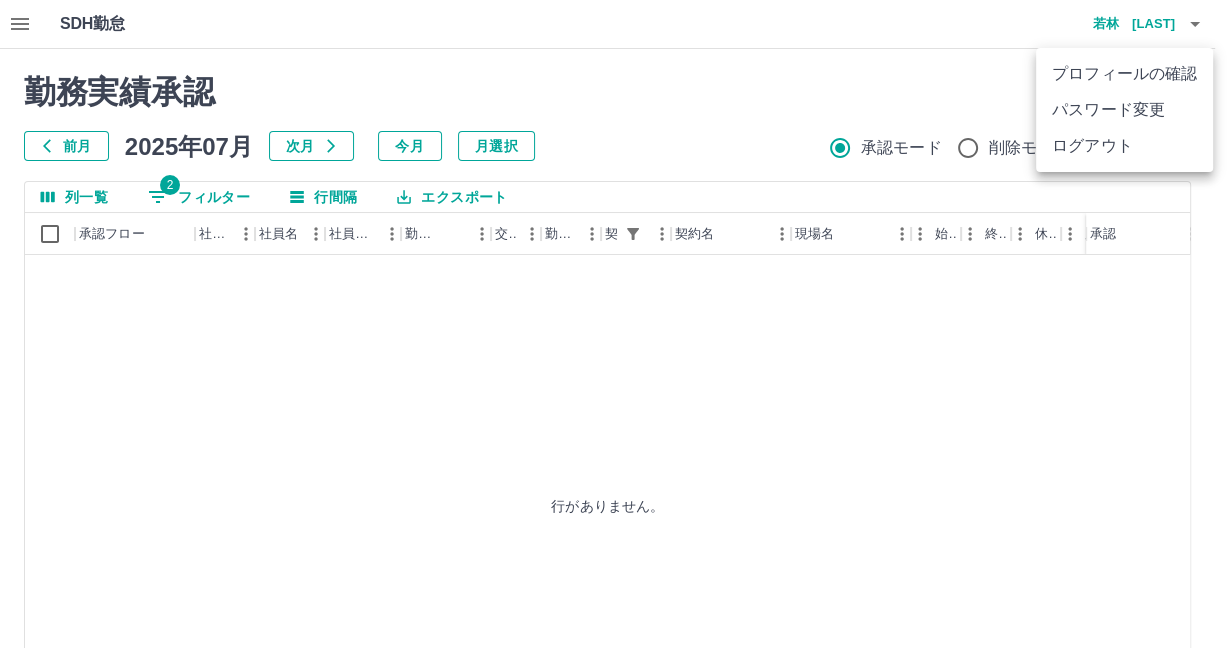 click on "ログアウト" at bounding box center [1124, 146] 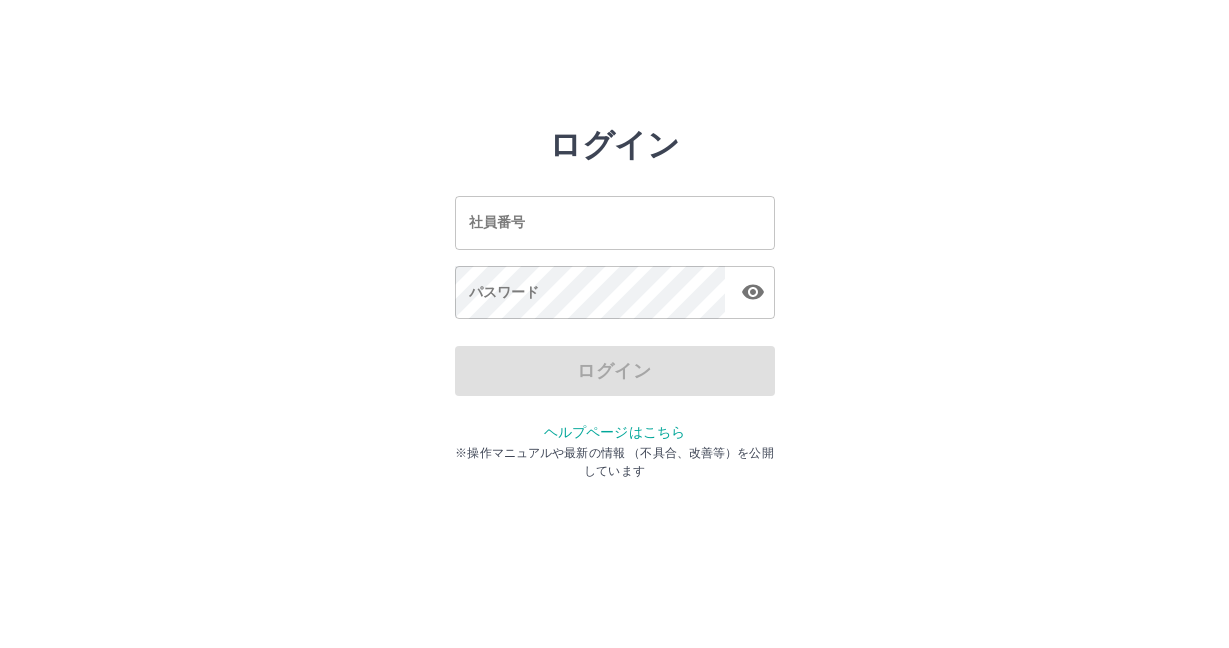 scroll, scrollTop: 0, scrollLeft: 0, axis: both 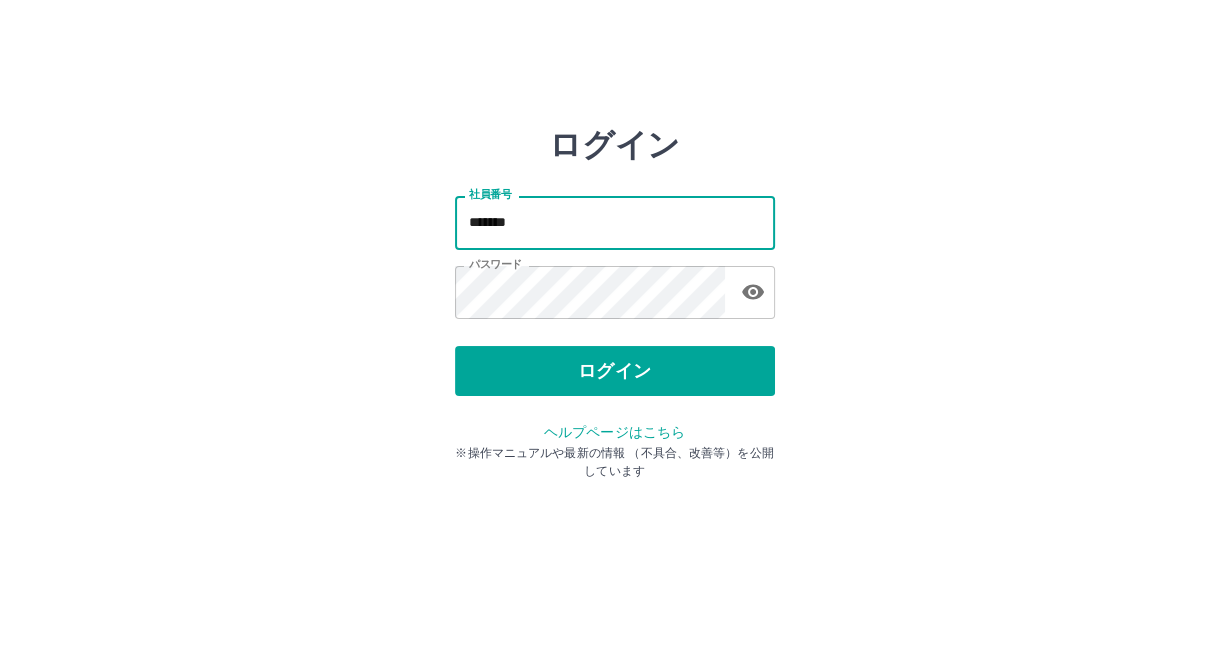click on "*******" at bounding box center [615, 222] 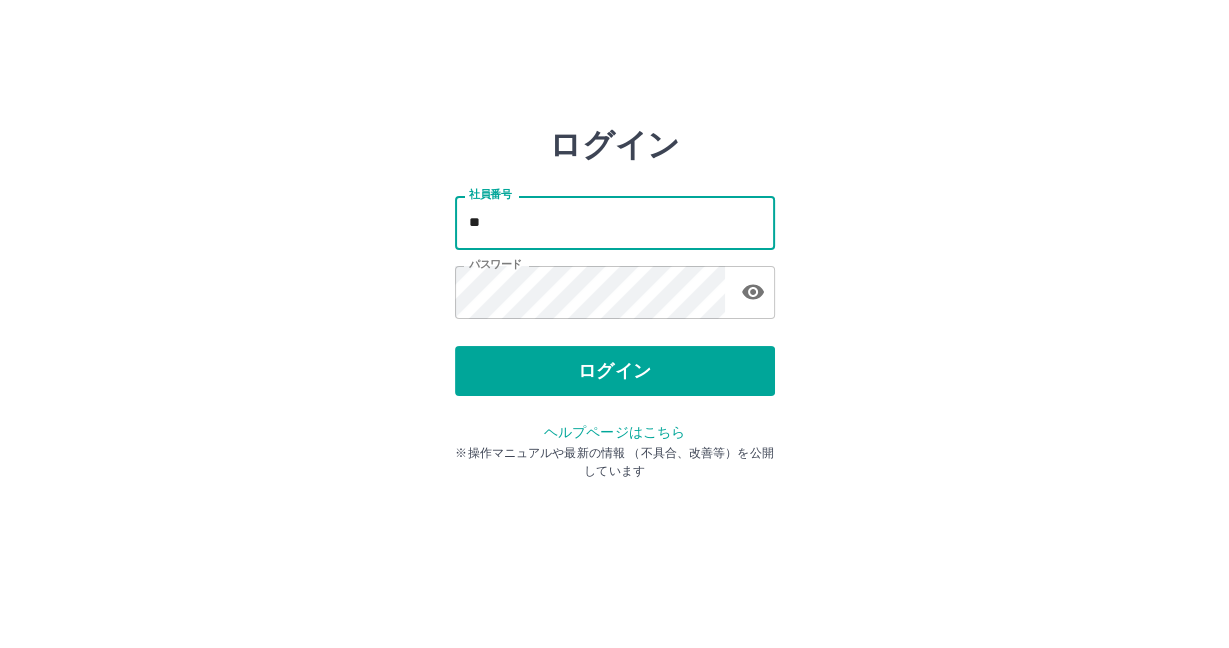 type on "*" 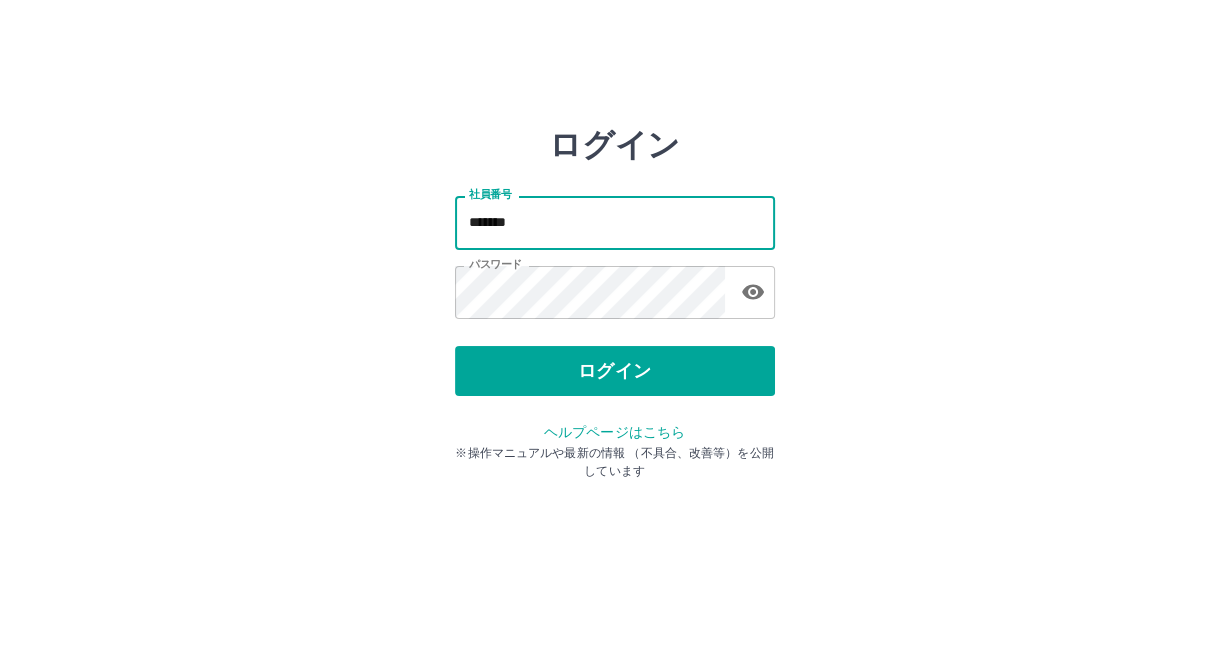 type on "*******" 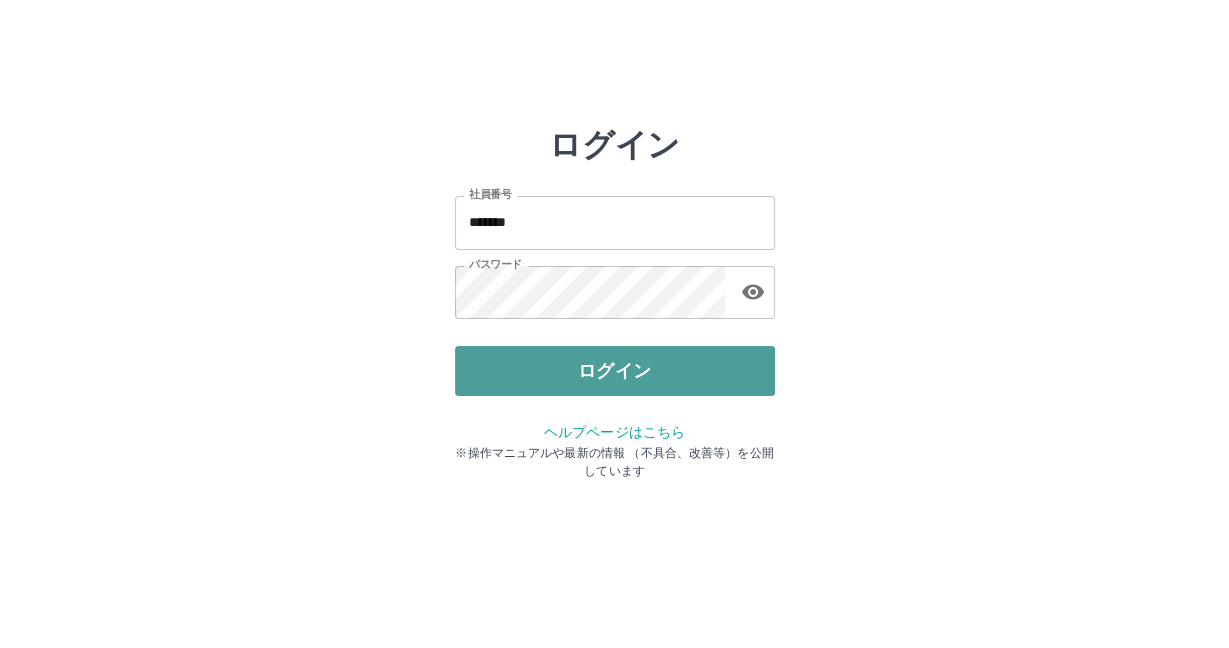 click on "ログイン" at bounding box center (615, 371) 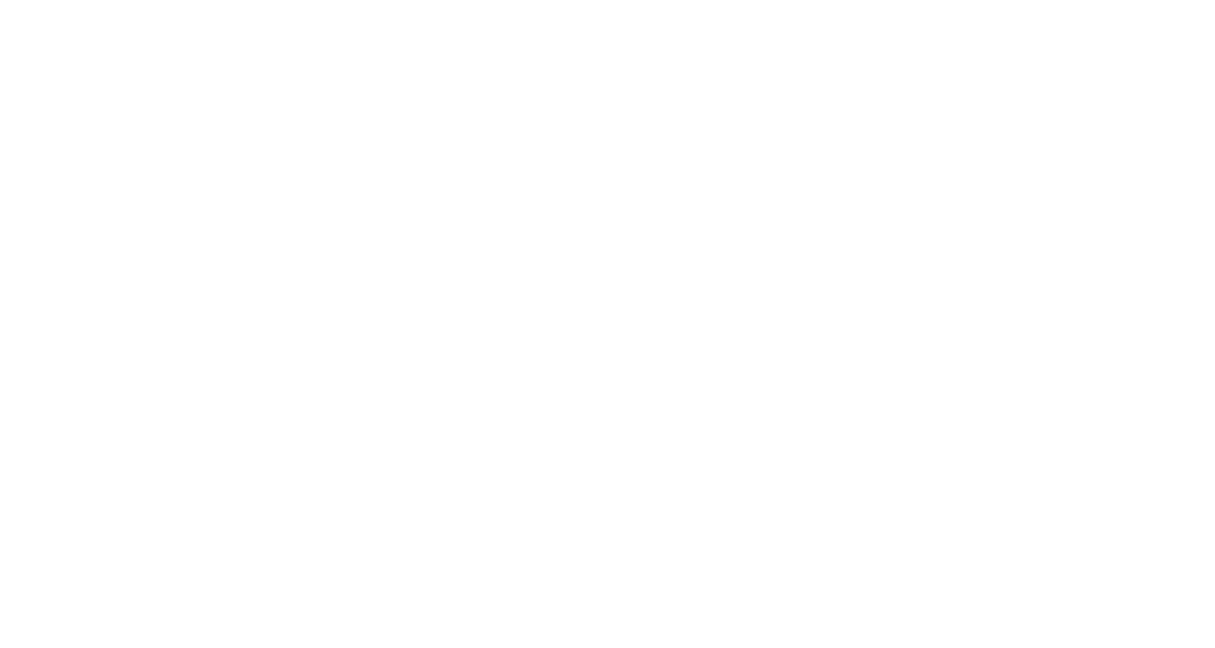 scroll, scrollTop: 0, scrollLeft: 0, axis: both 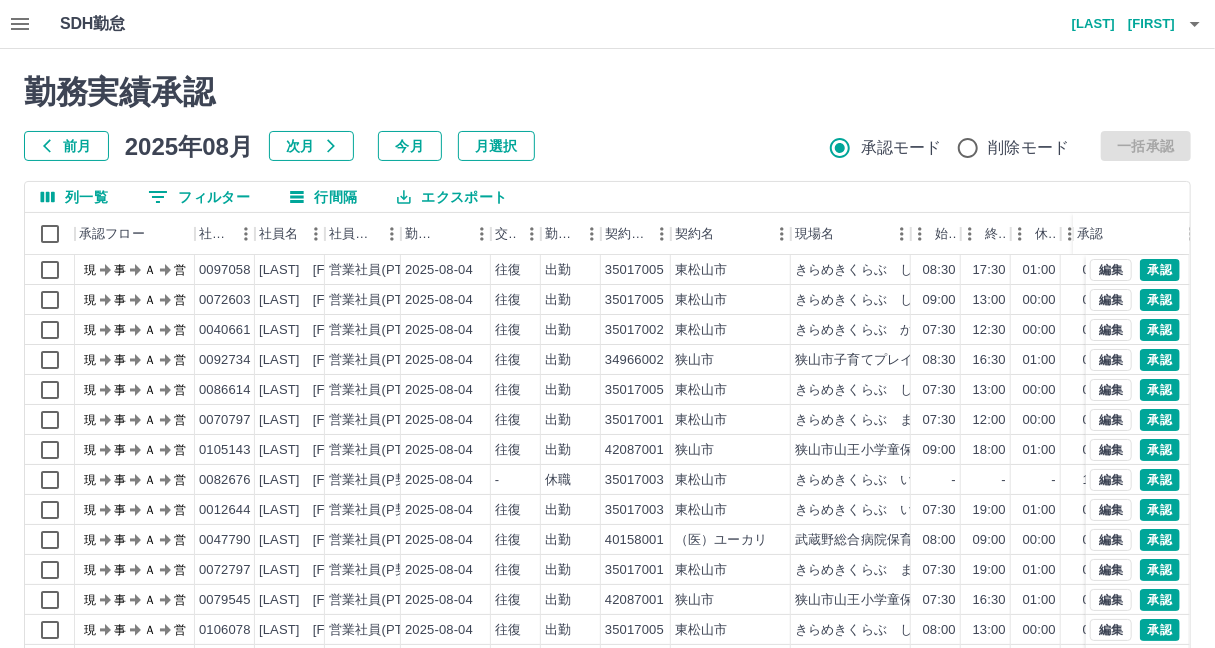 click on "前月" at bounding box center [66, 146] 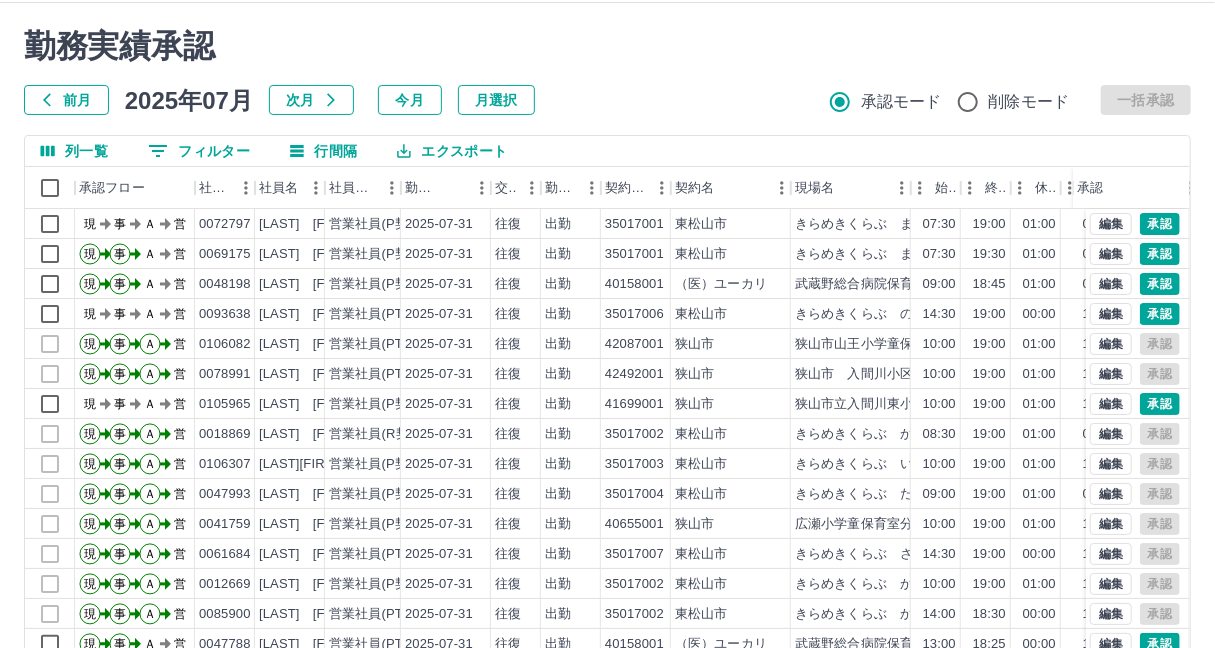 scroll, scrollTop: 42, scrollLeft: 0, axis: vertical 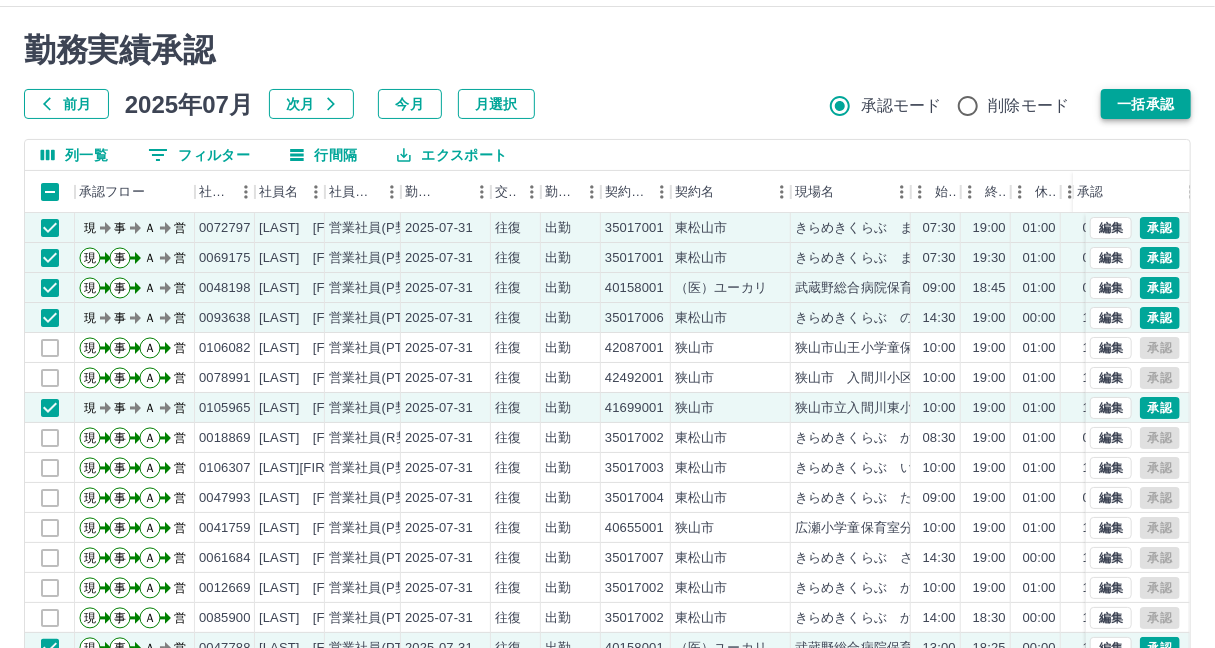 click on "一括承認" at bounding box center [1146, 104] 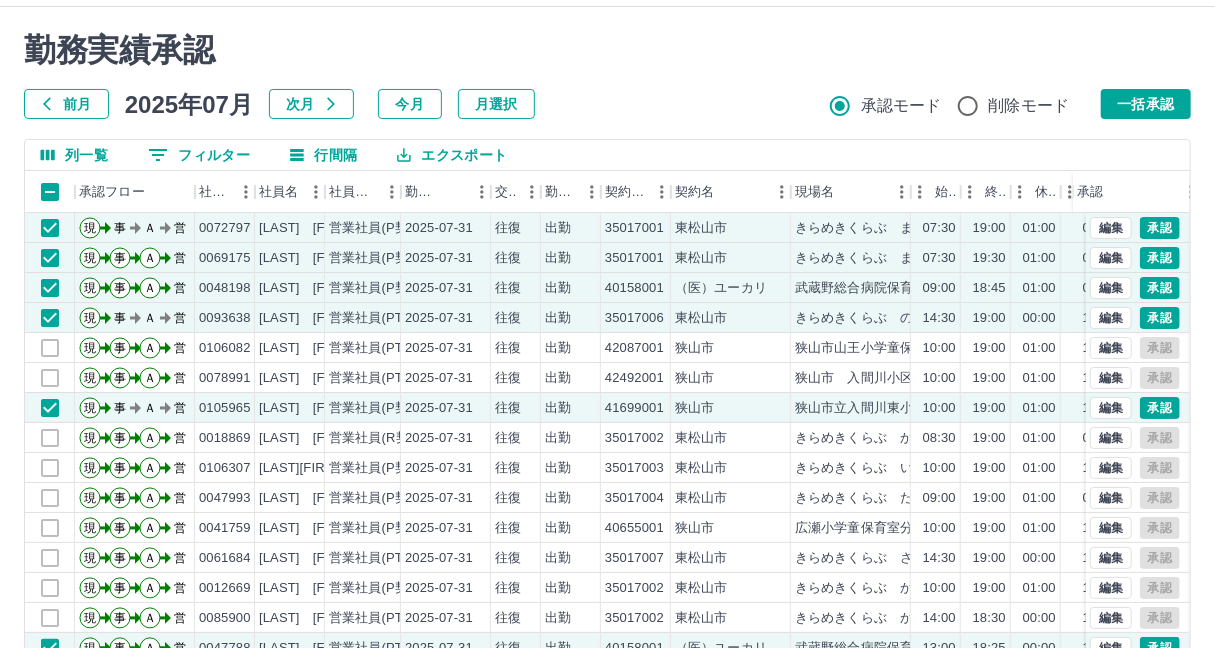 scroll, scrollTop: 197, scrollLeft: 0, axis: vertical 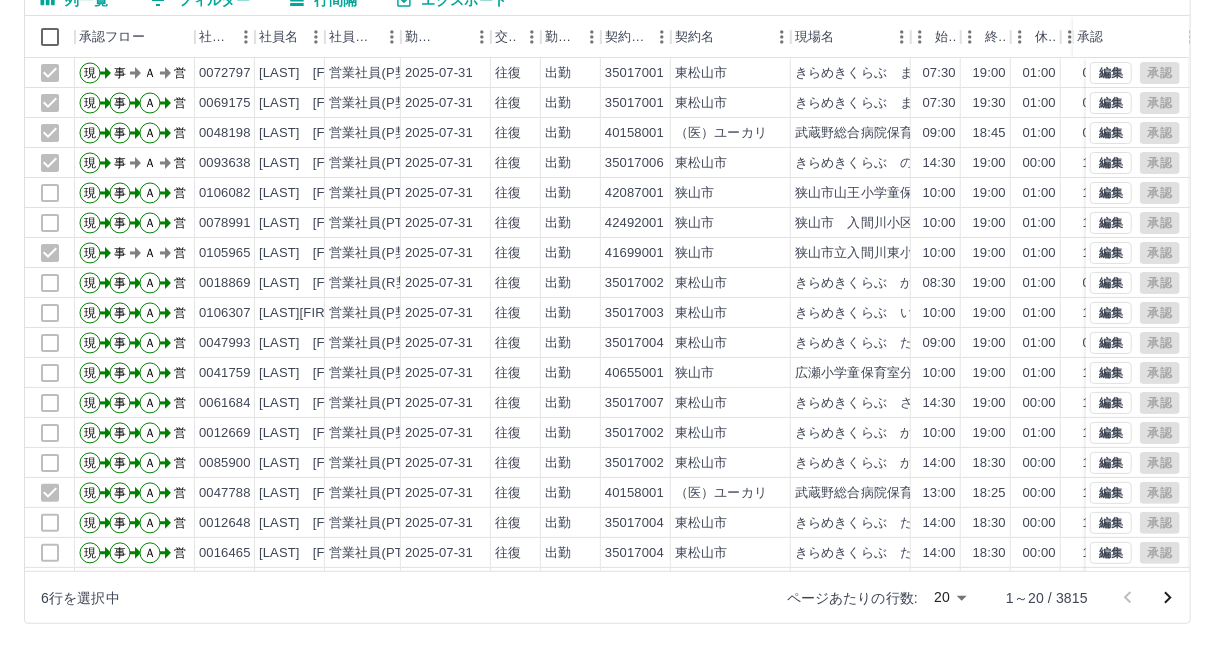 click 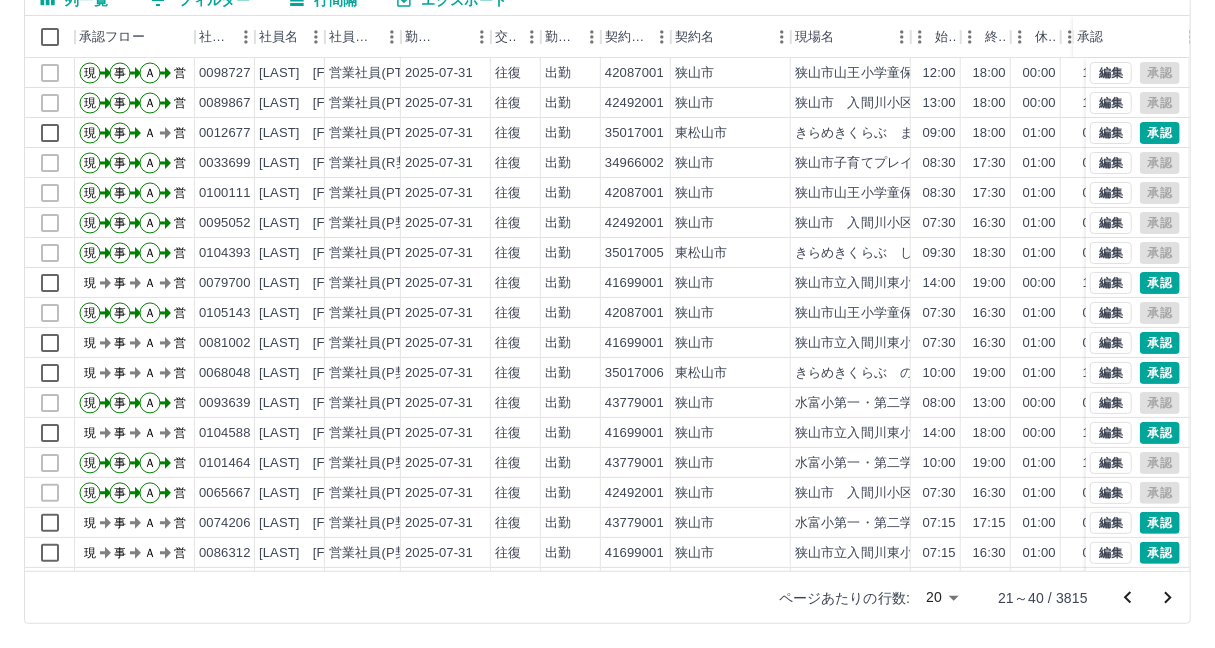 click on "SDH勤怠 福井　はづき 勤務実績承認 前月 2025年07月 次月 今月 月選択 承認モード 削除モード 一括承認 列一覧 0 フィルター 行間隔 エクスポート 承認フロー 社員番号 社員名 社員区分 勤務日 交通費 勤務区分 契約コード 契約名 現場名 始業 終業 休憩 所定開始 所定終業所定休憩 拘束 勤務 承認 現 事 Ａ 営 0098727 坂本　真琴 営業社員(PT契約) 2025-07-31 往復 出勤 42087001 [CITY] [CITY]山王小学童保育室 12:00 18:00 00:00 12:00 18:00 00:00 06:00 06:00 現 事 Ａ 営 0089867 上原　拓馬 営業社員(PT契約) 2025-07-31 往復 出勤 42492001 [CITY] [CITY]　入間川小区民設民営　学童保育室 13:00 18:00 00:00 13:00 18:00 00:00 05:00 05:00 現 事 Ａ 営 0012677 杉田　満子 営業社員(PT契約) 2025-07-31 往復 出勤 35017001 [CITY] きらめきくらぶ　まつに 09:00 18:00 01:00 09:00 18:00 01:00 09:00 08:00 現 事 Ａ 営 0033699 2025-07-31" at bounding box center (607, 225) 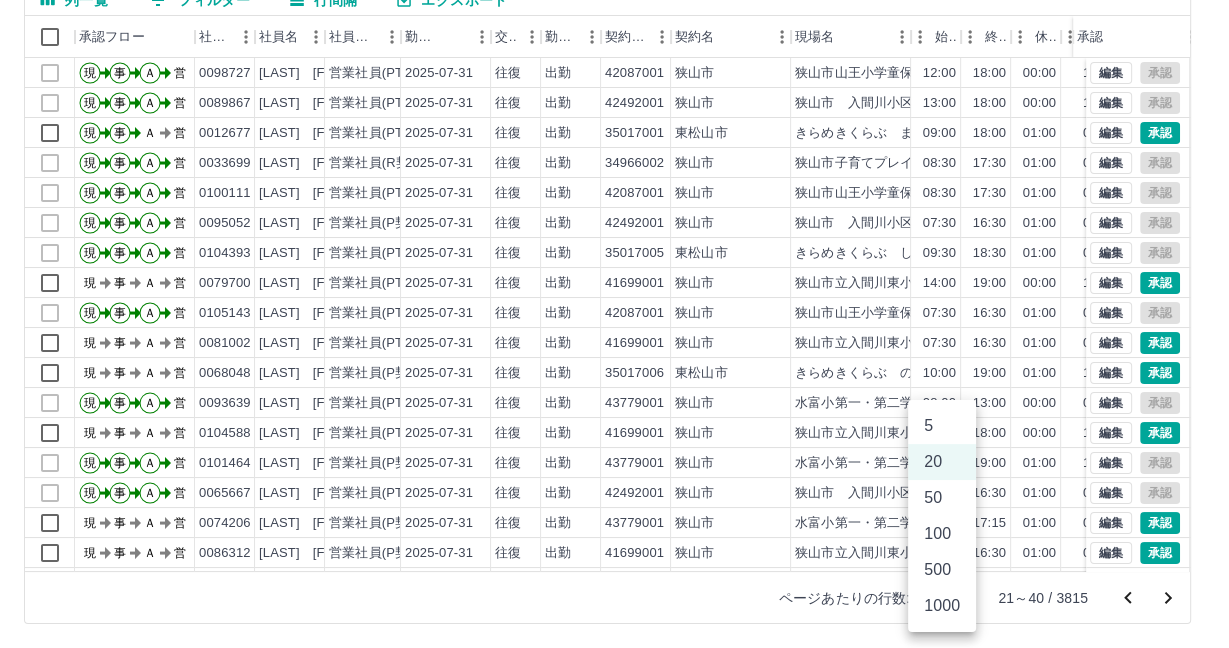 click on "500" at bounding box center (942, 570) 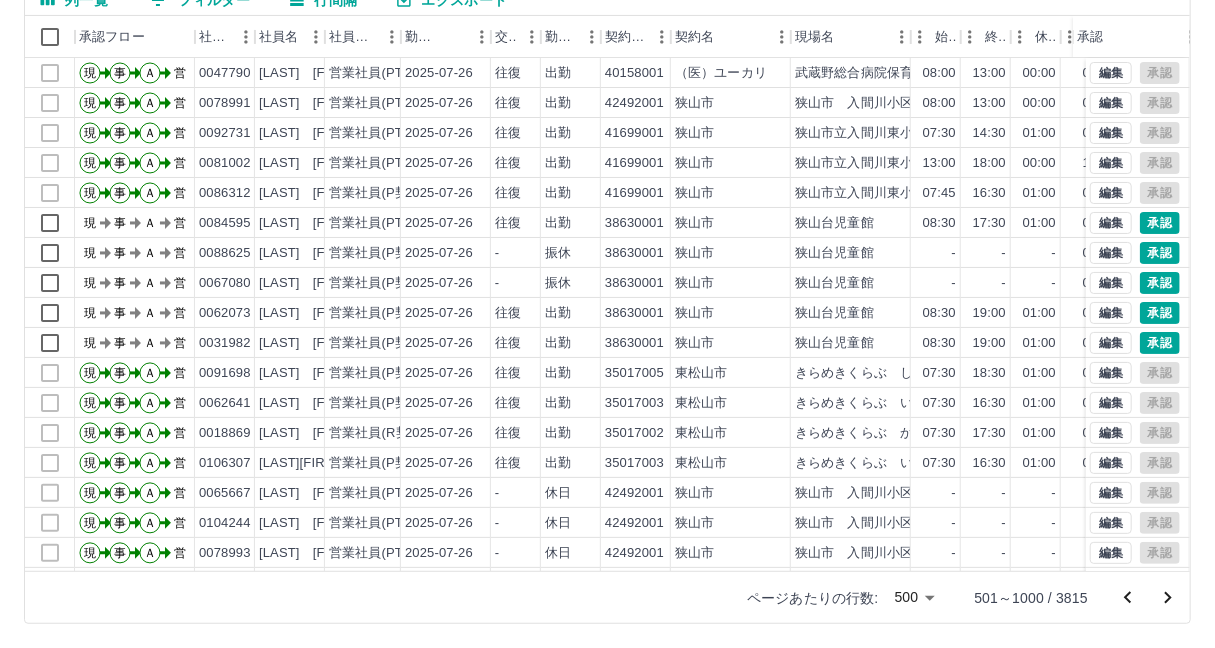 click on "SDH勤怠 福井　はづき 勤務実績承認 前月 2025年07月 次月 今月 月選択 承認モード 削除モード 一括承認 列一覧 0 フィルター 行間隔 エクスポート 承認フロー 社員番号 社員名 社員区分 勤務日 交通費 勤務区分 契約コード 契約名 現場名 始業 終業 休憩 所定開始 所定終業所定休憩 拘束 勤務 承認 現 事 Ａ 営 0047790 水村　良子 営業社員(PT契約) 2025-07-26 往復 出勤 40158001 （医）ユーカリ 武蔵野総合病院保育室 08:00 13:00 00:00 08:00 13:00 00:00 05:00 05:00 現 事 Ａ 営 0078991 寺山　聡 営業社員(PT契約) 2025-07-26 往復 出勤 42492001 [CITY] [CITY]　入間川小区民設民営　学童保育室 08:00 13:00 00:00 08:00 13:00 00:00 05:00 05:00 現 事 Ａ 営 0092731 中谷　来実子 営業社員(PT契約) 2025-07-26 往復 出勤 41699001 [CITY] [CITY]市立入間川東小・富士見小学童保育室分 07:30 14:30 01:00 07:30 14:30 01:00 07:00 06:00 -" at bounding box center (607, 225) 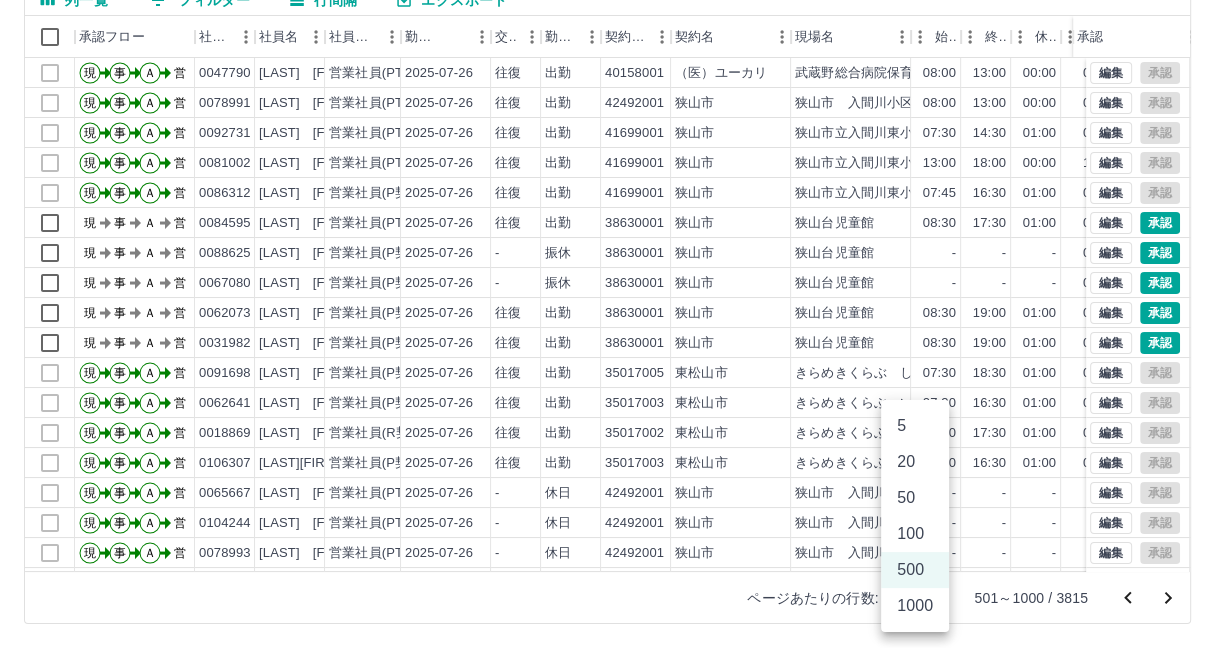 click on "1000" at bounding box center (915, 606) 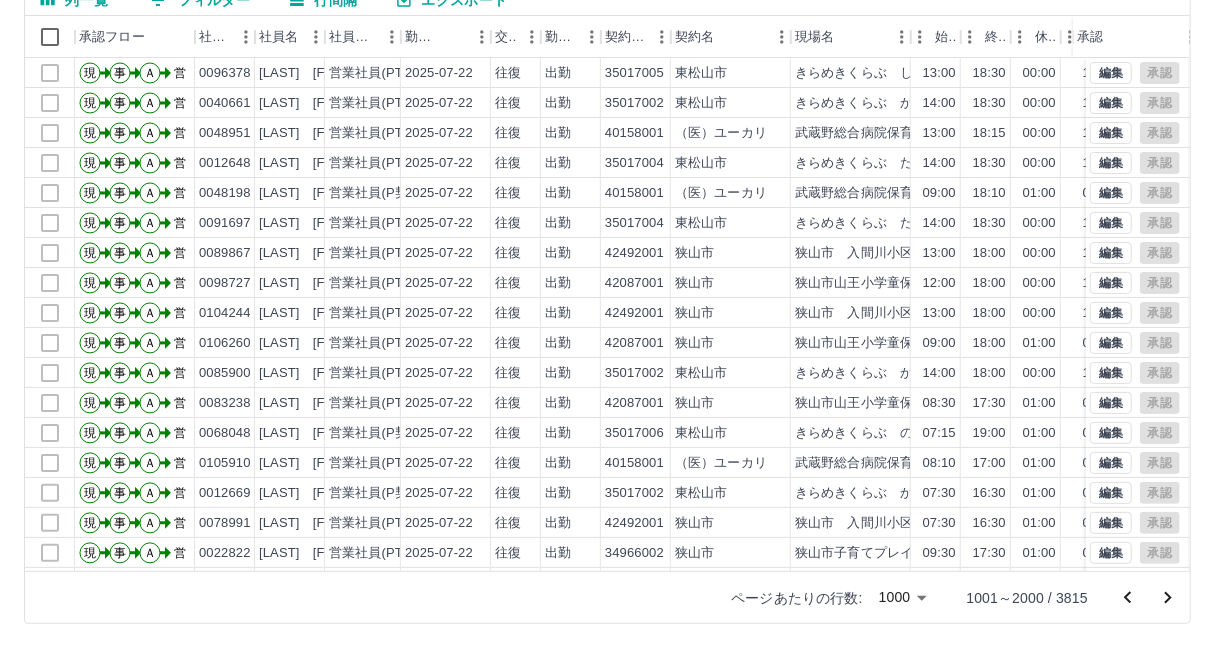 click on "次月" at bounding box center [311, -51] 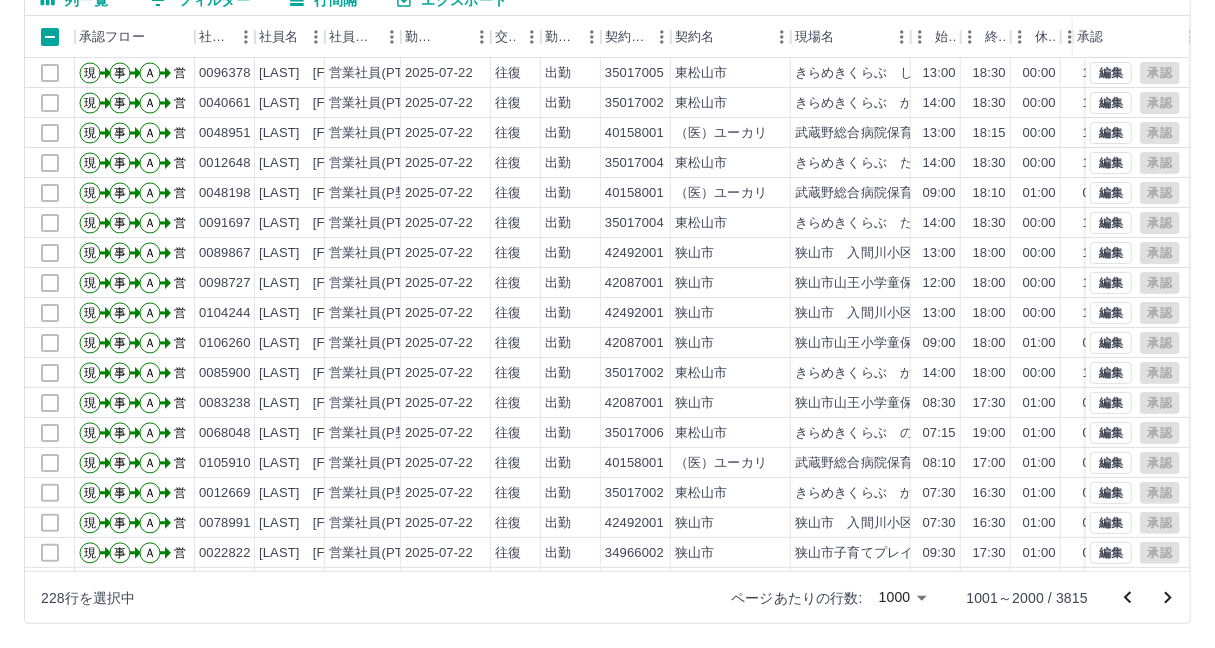 scroll, scrollTop: 0, scrollLeft: 0, axis: both 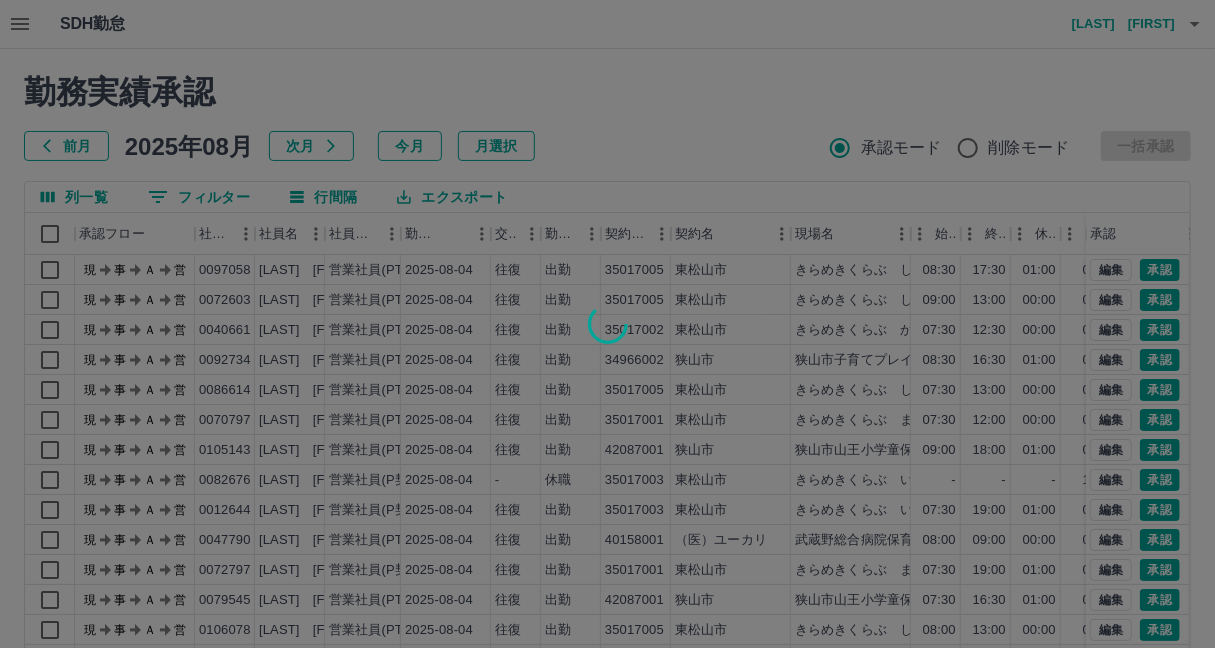 click at bounding box center (607, 324) 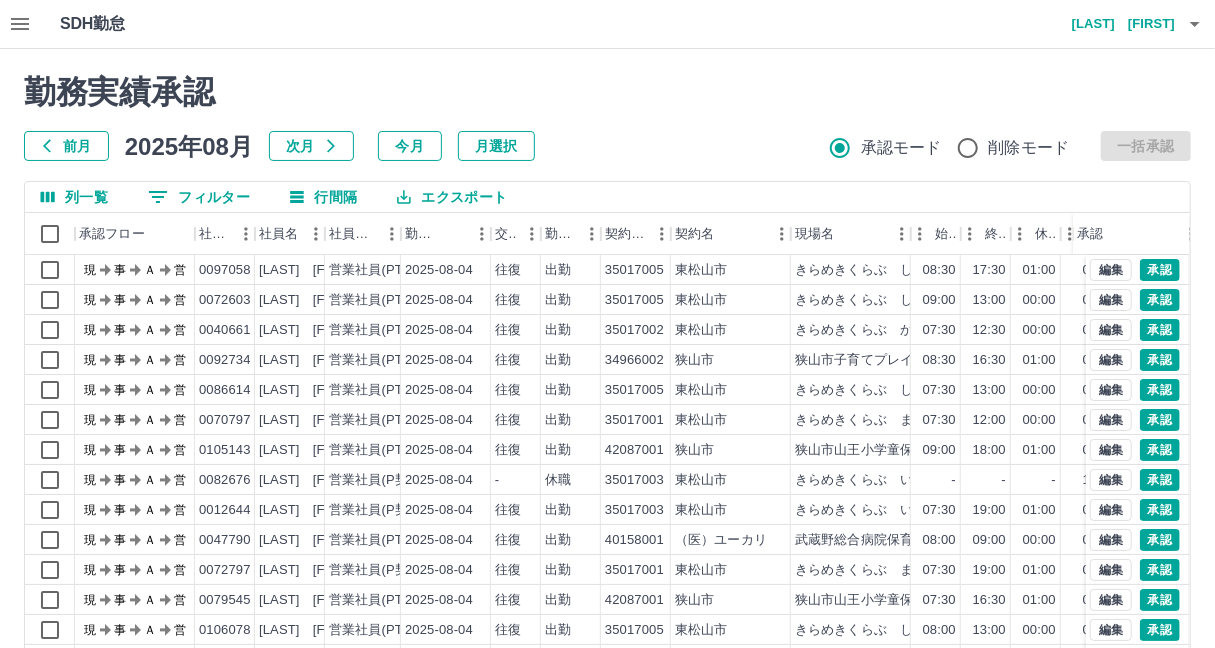 click on "前月" at bounding box center (66, 146) 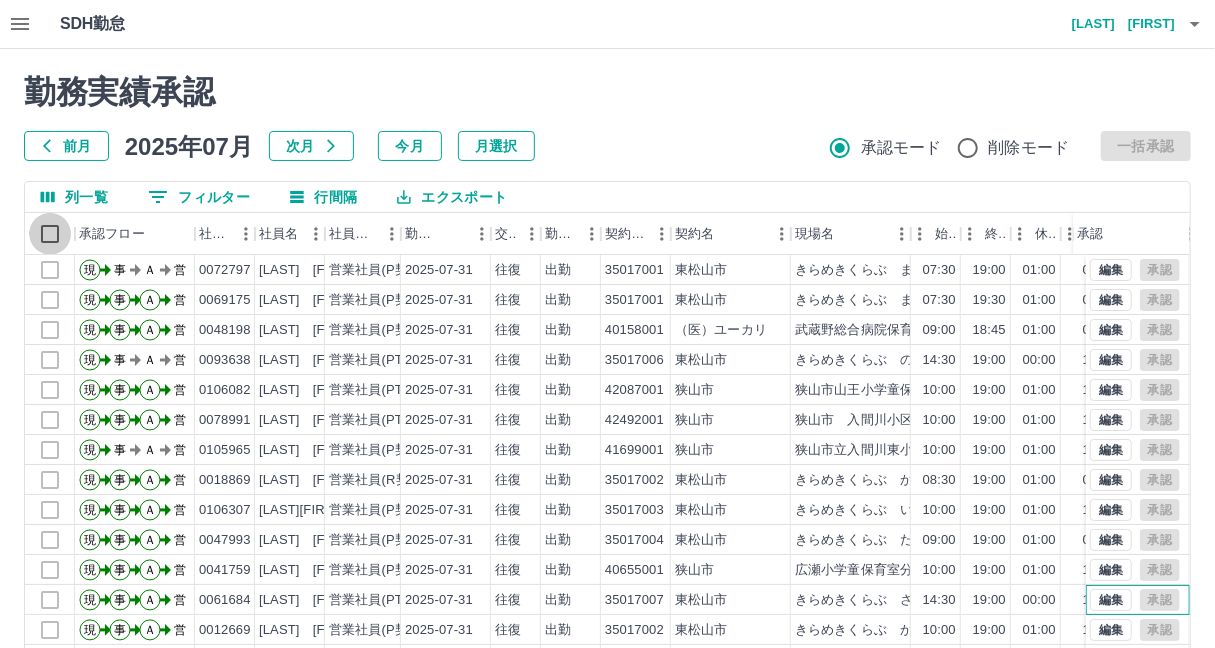 click on "編集 承認" at bounding box center (1138, 600) 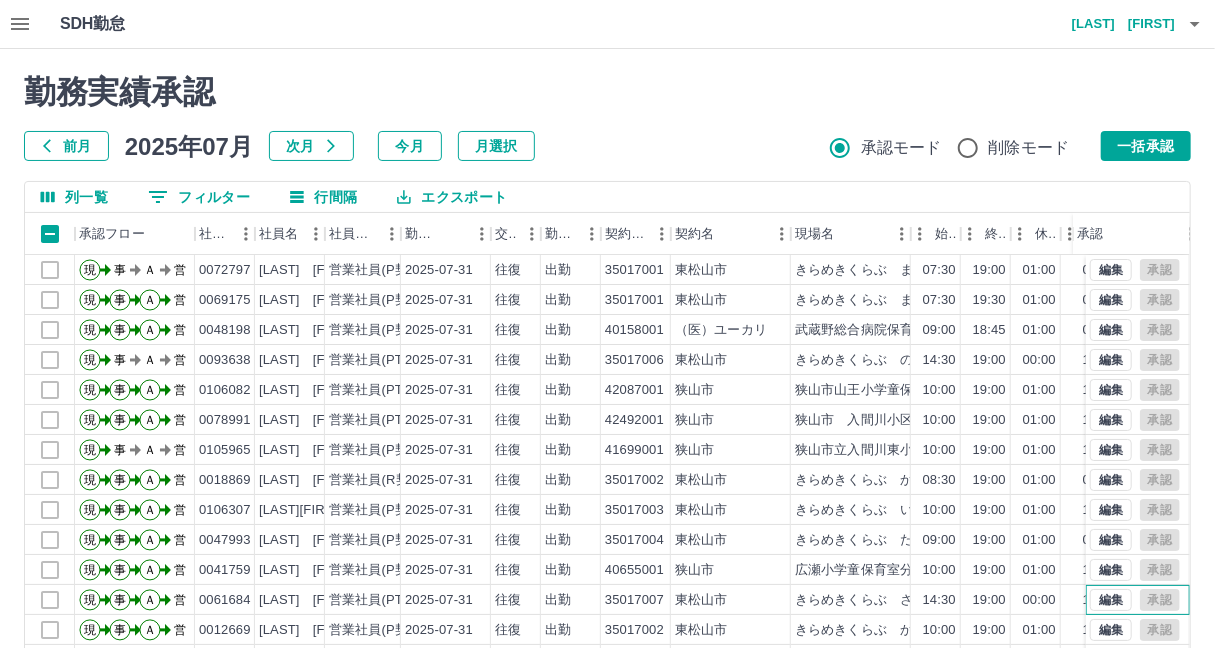 scroll, scrollTop: 197, scrollLeft: 0, axis: vertical 